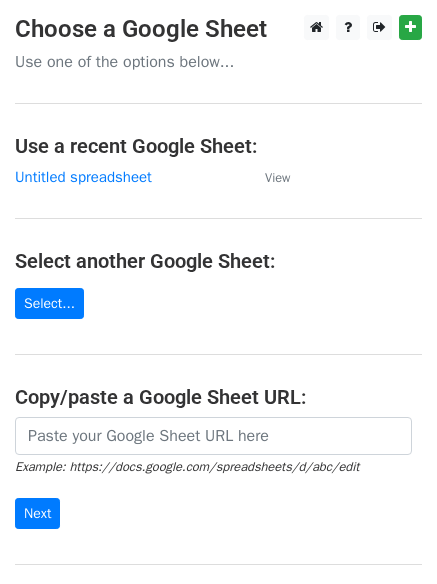 scroll, scrollTop: 200, scrollLeft: 0, axis: vertical 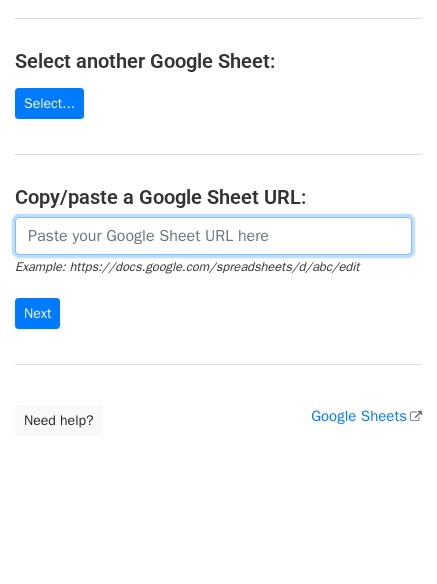 click at bounding box center [213, 236] 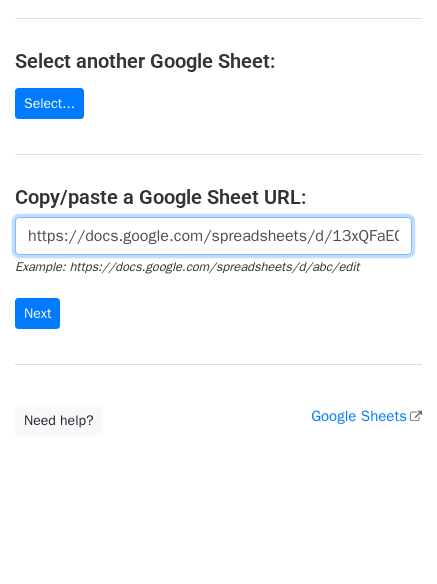 scroll, scrollTop: 0, scrollLeft: 445, axis: horizontal 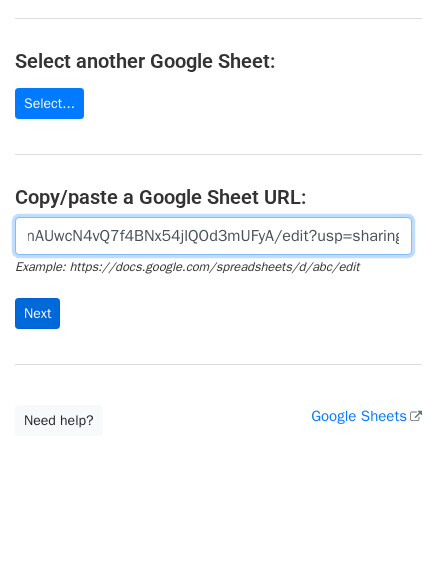 type on "https://docs.google.com/spreadsheets/d/13xQFaECkIn6r6YMnAUwcN4vQ7f4BNx54jlQOd3mUFyA/edit?usp=sharing" 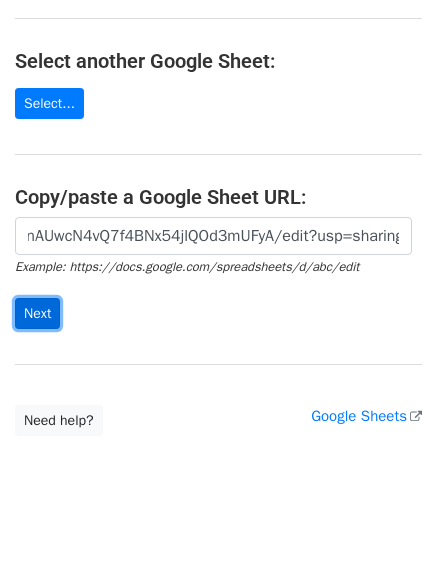 scroll, scrollTop: 0, scrollLeft: 0, axis: both 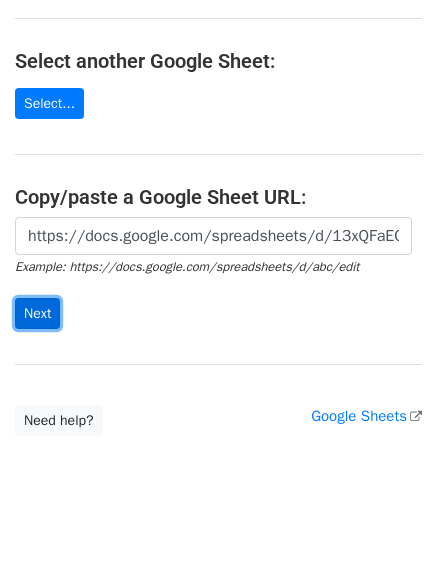 click on "Next" at bounding box center [37, 313] 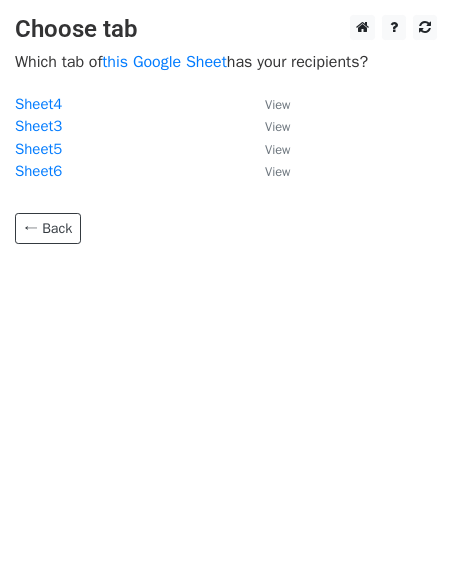 scroll, scrollTop: 0, scrollLeft: 0, axis: both 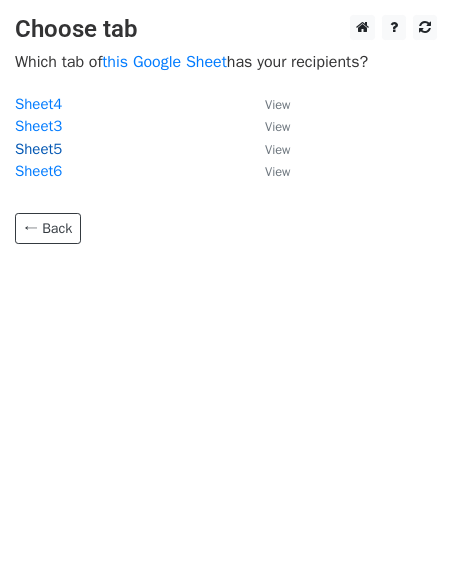 click on "Sheet5" at bounding box center [38, 149] 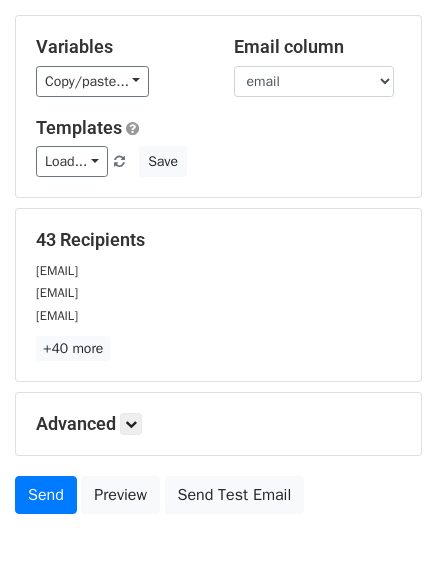 scroll, scrollTop: 272, scrollLeft: 0, axis: vertical 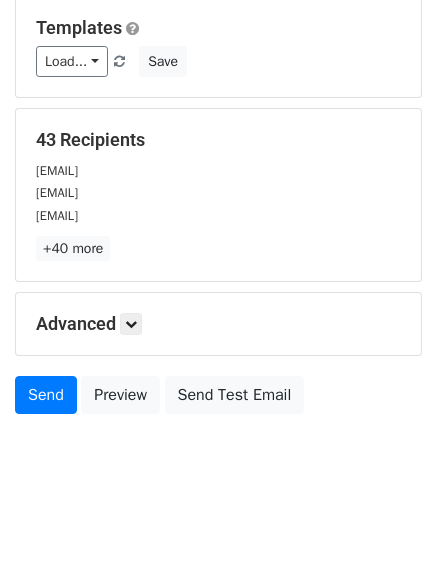 click on "Advanced" at bounding box center [218, 324] 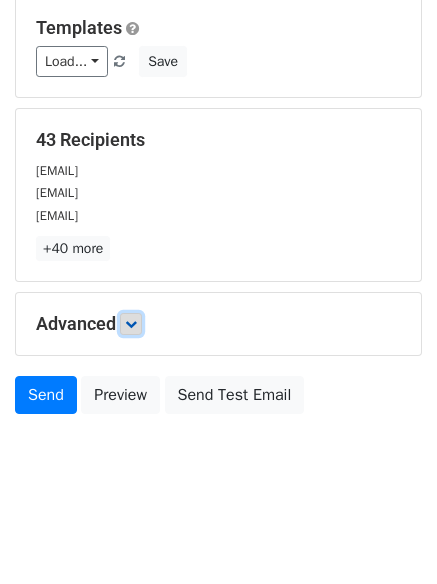 click at bounding box center [131, 324] 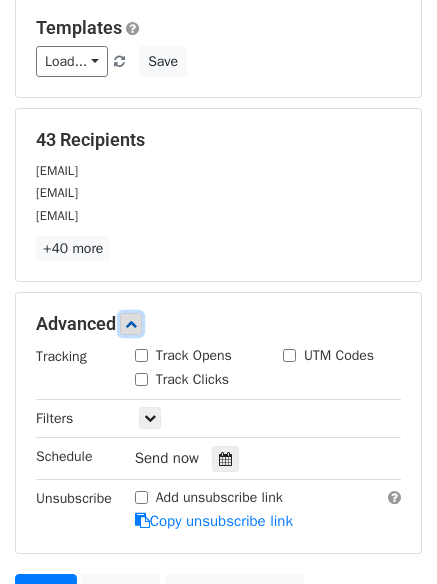 click at bounding box center [131, 324] 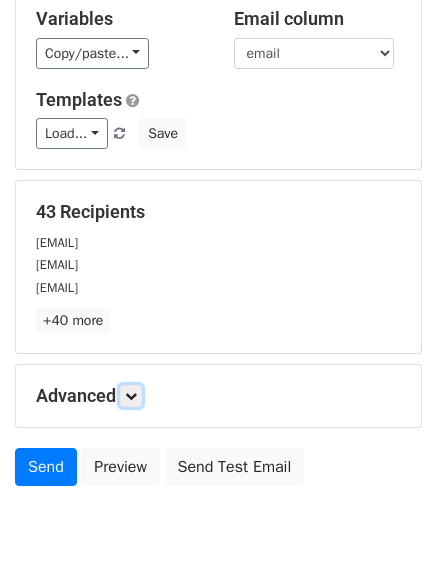 scroll, scrollTop: 0, scrollLeft: 0, axis: both 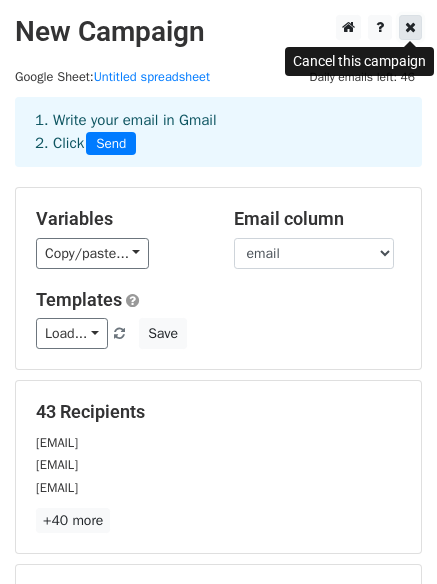 click at bounding box center (410, 27) 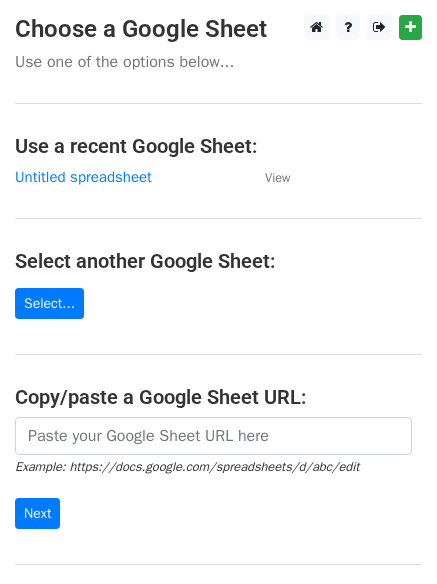 scroll, scrollTop: 0, scrollLeft: 0, axis: both 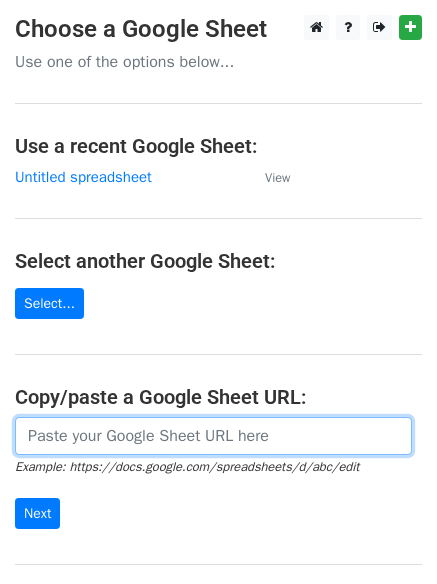 click at bounding box center (213, 436) 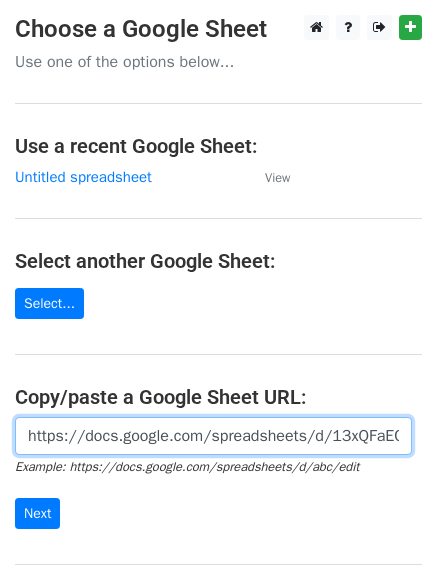 scroll, scrollTop: 0, scrollLeft: 445, axis: horizontal 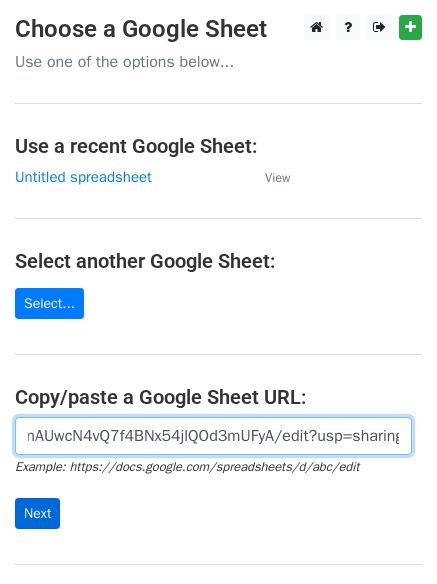 type on "https://docs.google.com/spreadsheets/d/13xQFaECkIn6r6YMnAUwcN4vQ7f4BNx54jlQOd3mUFyA/edit?usp=sharing" 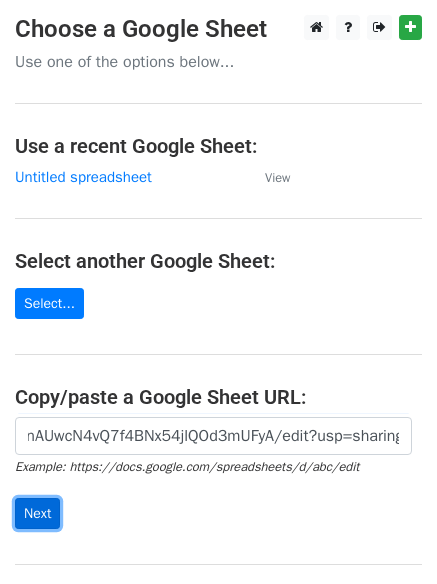 scroll, scrollTop: 0, scrollLeft: 0, axis: both 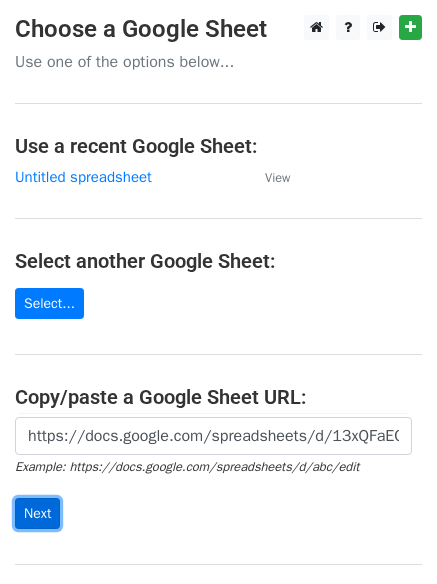 click on "Next" at bounding box center [37, 513] 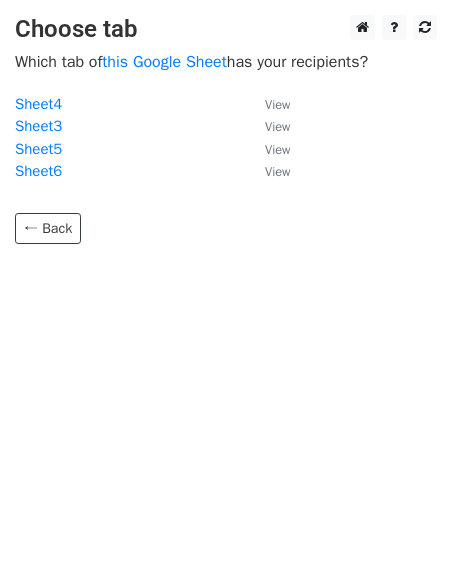 scroll, scrollTop: 0, scrollLeft: 0, axis: both 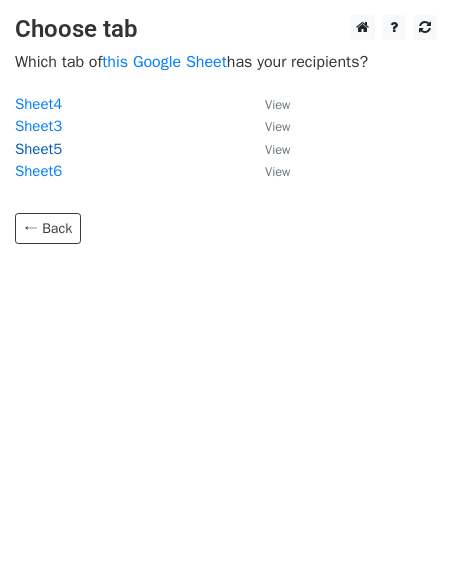 click on "Sheet5" at bounding box center (38, 149) 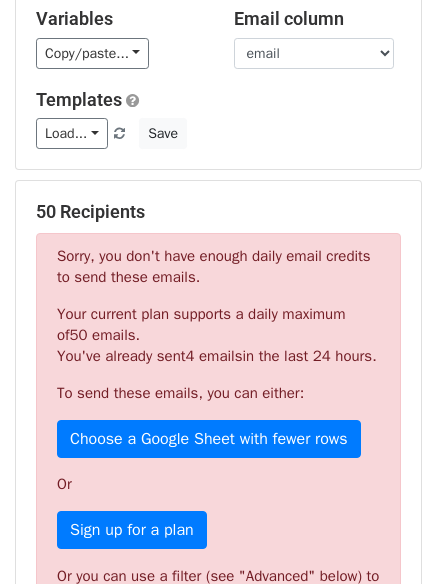 scroll, scrollTop: 100, scrollLeft: 0, axis: vertical 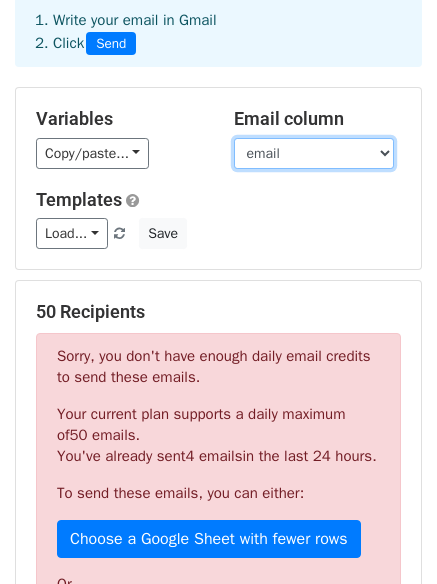 click on "Customer name
email
Principle Outstanding
DPD" at bounding box center (314, 153) 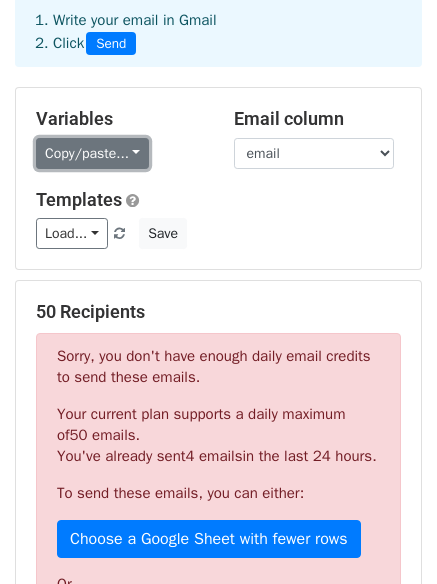 click on "Copy/paste..." at bounding box center (92, 153) 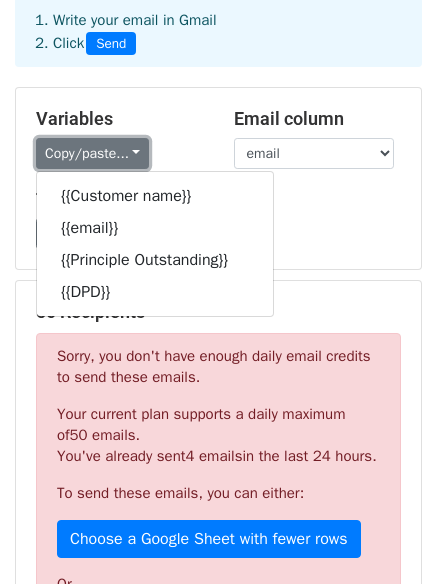 click on "Copy/paste..." at bounding box center [92, 153] 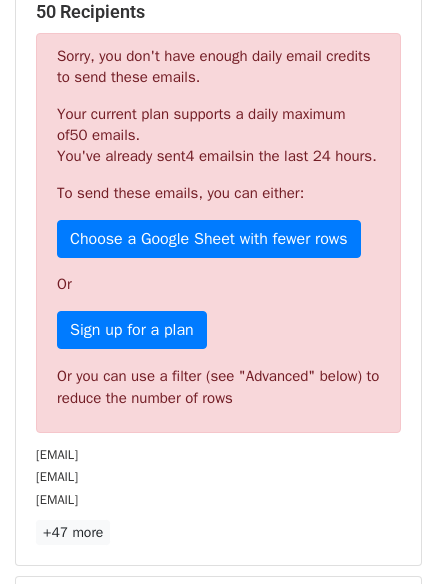 scroll, scrollTop: 0, scrollLeft: 0, axis: both 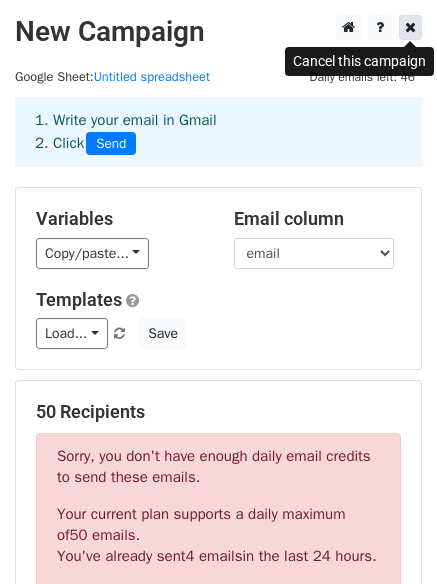 click at bounding box center (410, 27) 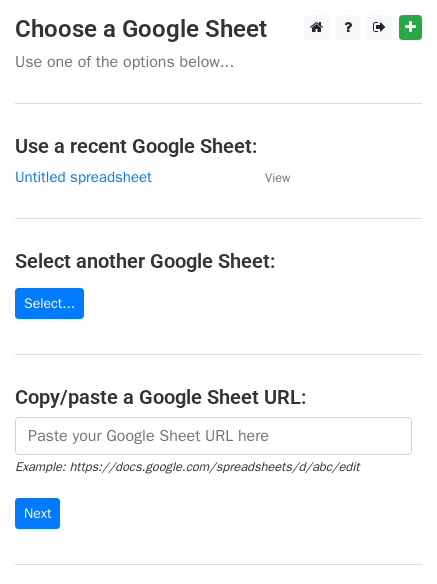 scroll, scrollTop: 0, scrollLeft: 0, axis: both 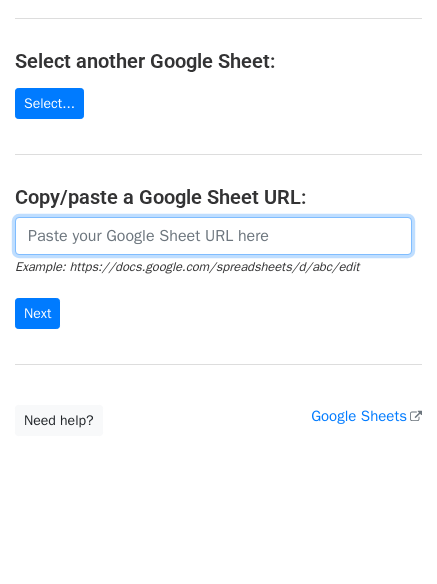 click at bounding box center [213, 236] 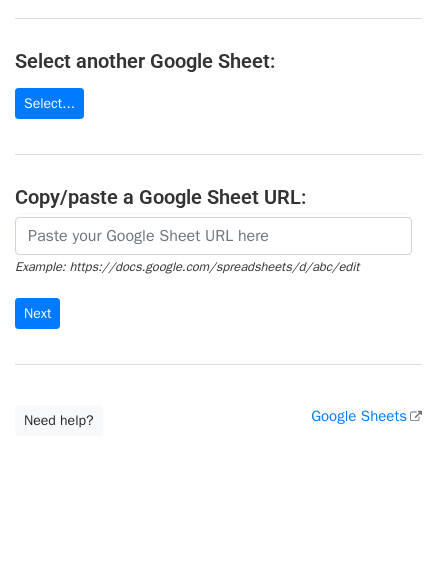 click on "Example:
https://docs.google.com/spreadsheets/d/abc/edit" at bounding box center (187, 267) 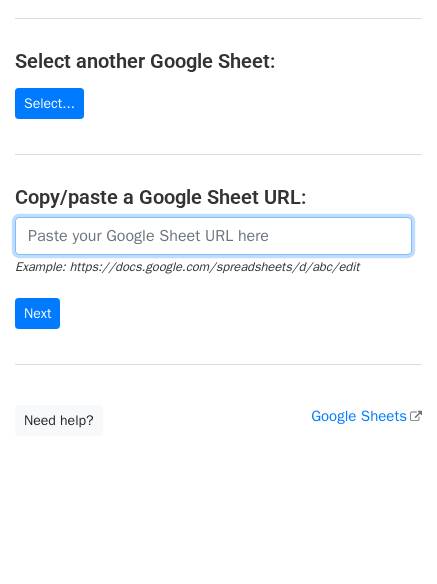 click at bounding box center (213, 236) 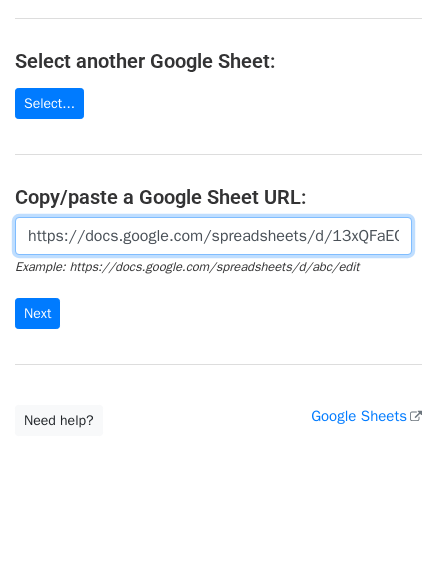 scroll, scrollTop: 0, scrollLeft: 445, axis: horizontal 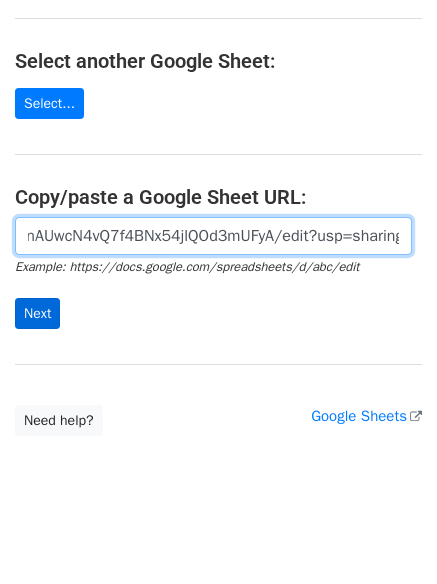 type on "https://docs.google.com/spreadsheets/d/13xQFaECkIn6r6YMnAUwcN4vQ7f4BNx54jlQOd3mUFyA/edit?usp=sharing" 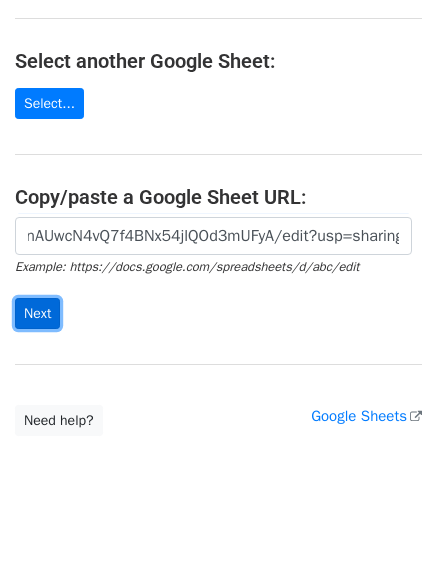 scroll, scrollTop: 0, scrollLeft: 0, axis: both 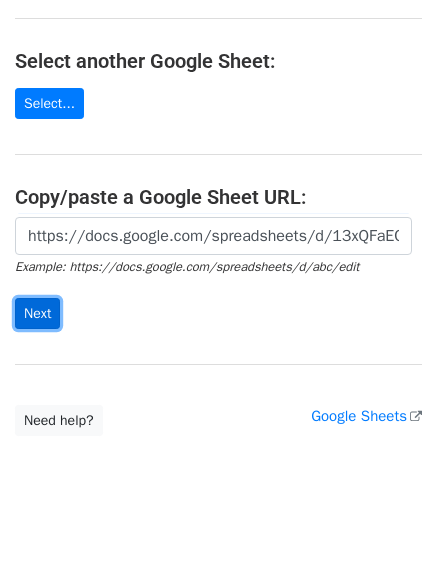 click on "Next" at bounding box center (37, 313) 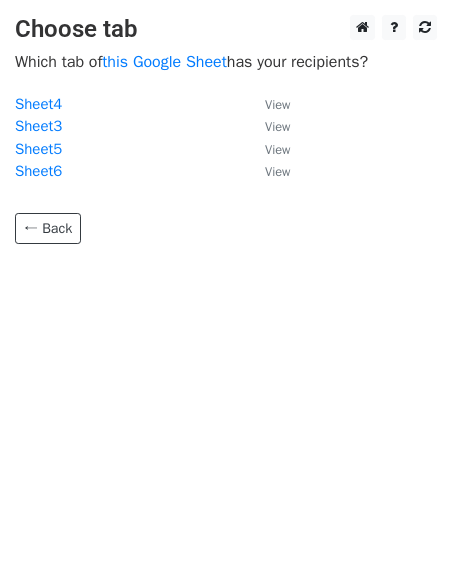 scroll, scrollTop: 0, scrollLeft: 0, axis: both 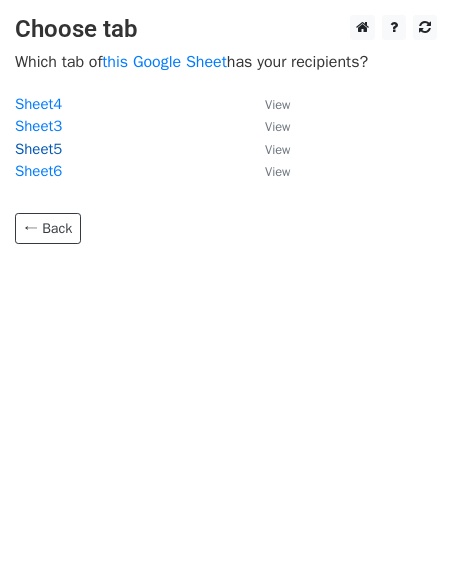 click on "Sheet5" at bounding box center (38, 149) 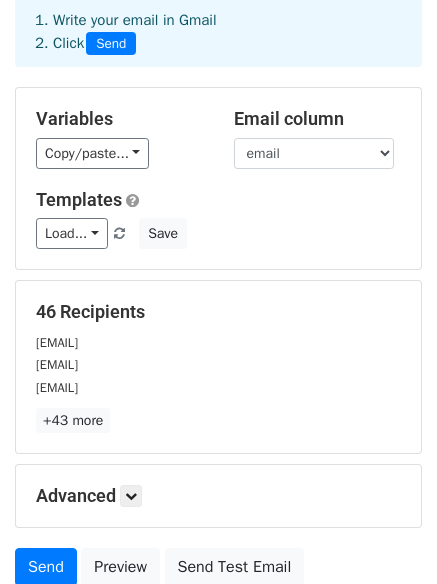 scroll, scrollTop: 200, scrollLeft: 0, axis: vertical 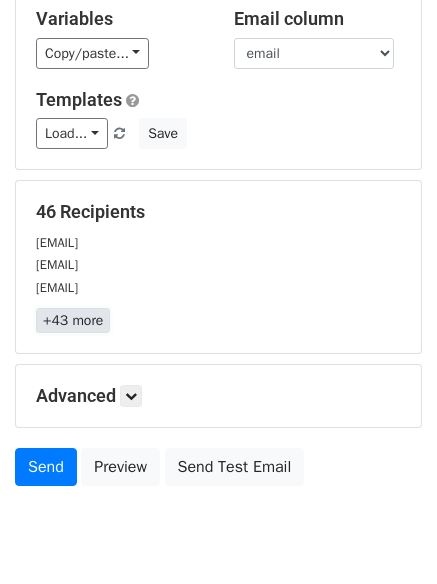 click on "+43 more" at bounding box center (73, 320) 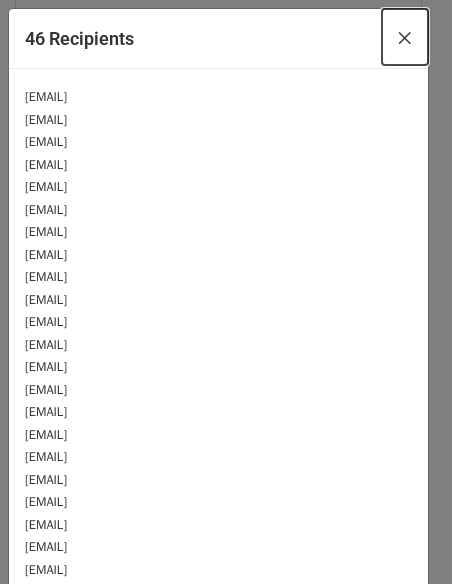 click on "×" at bounding box center (405, 37) 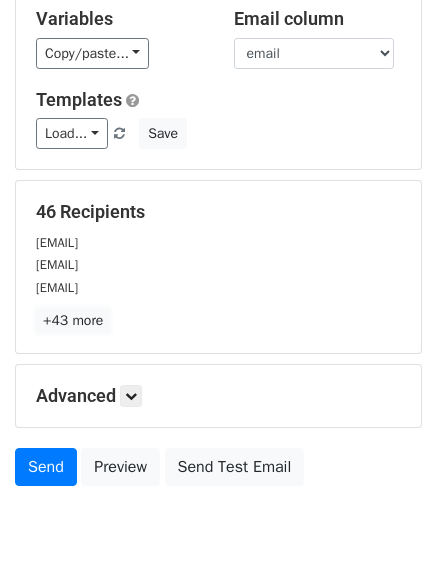 scroll, scrollTop: 0, scrollLeft: 0, axis: both 